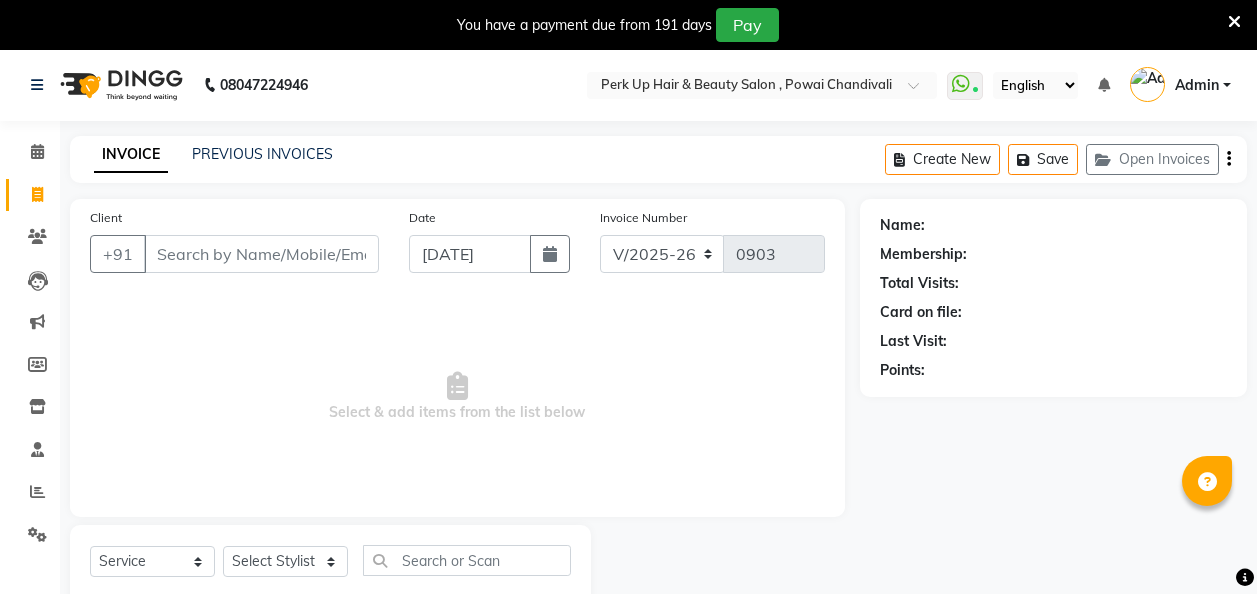 select on "5131" 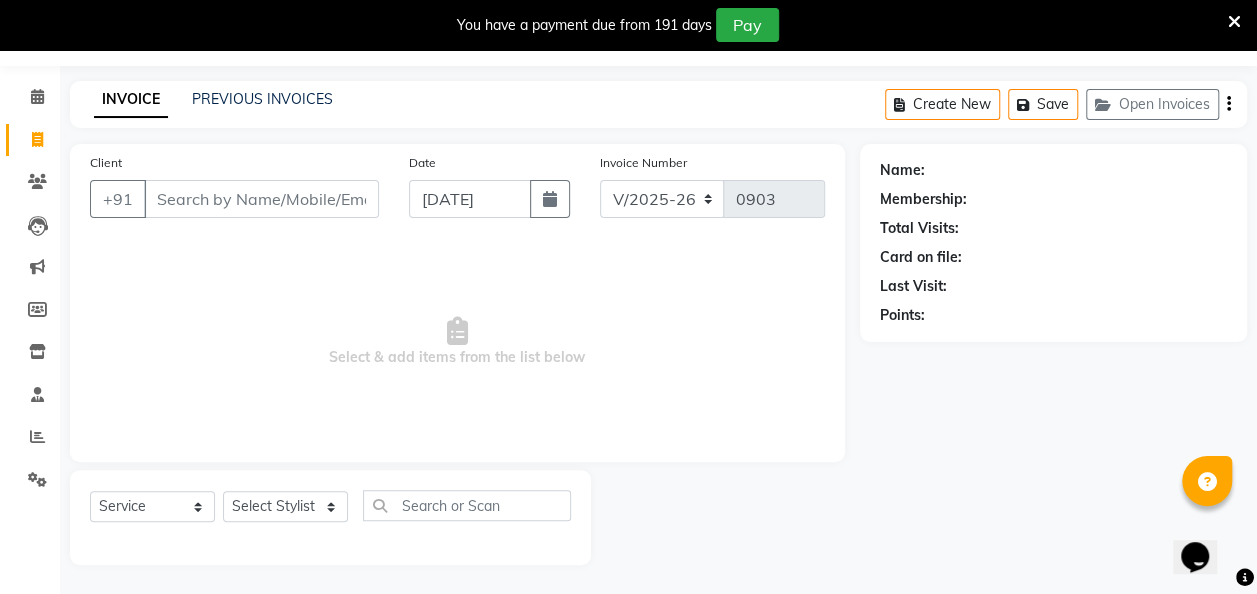 scroll, scrollTop: 0, scrollLeft: 0, axis: both 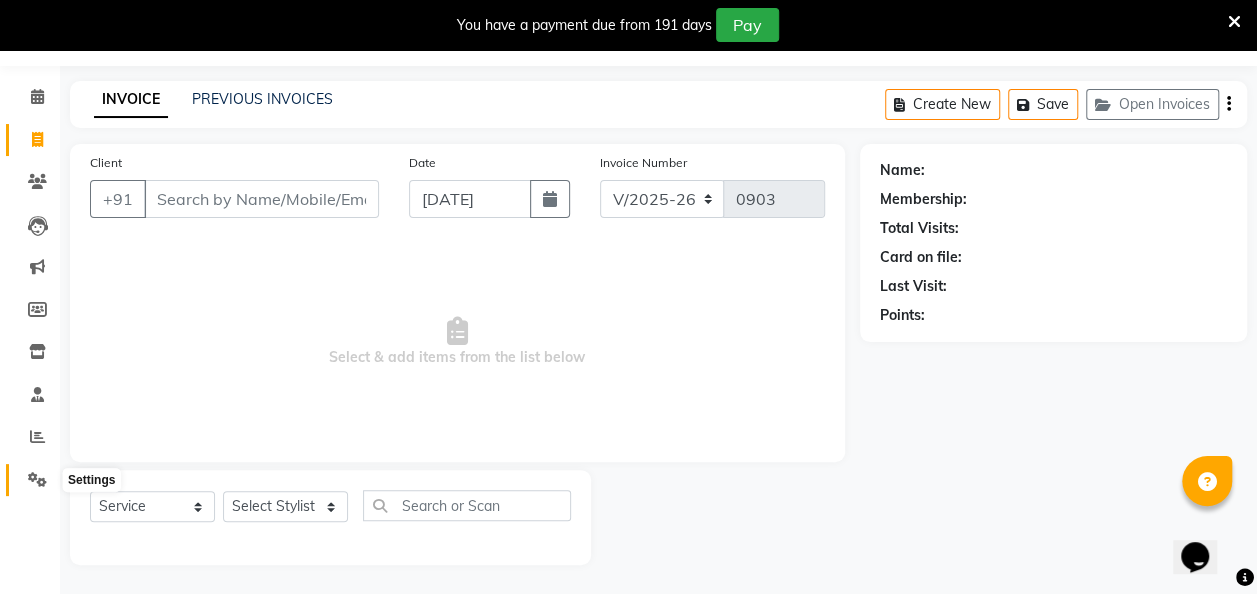 click 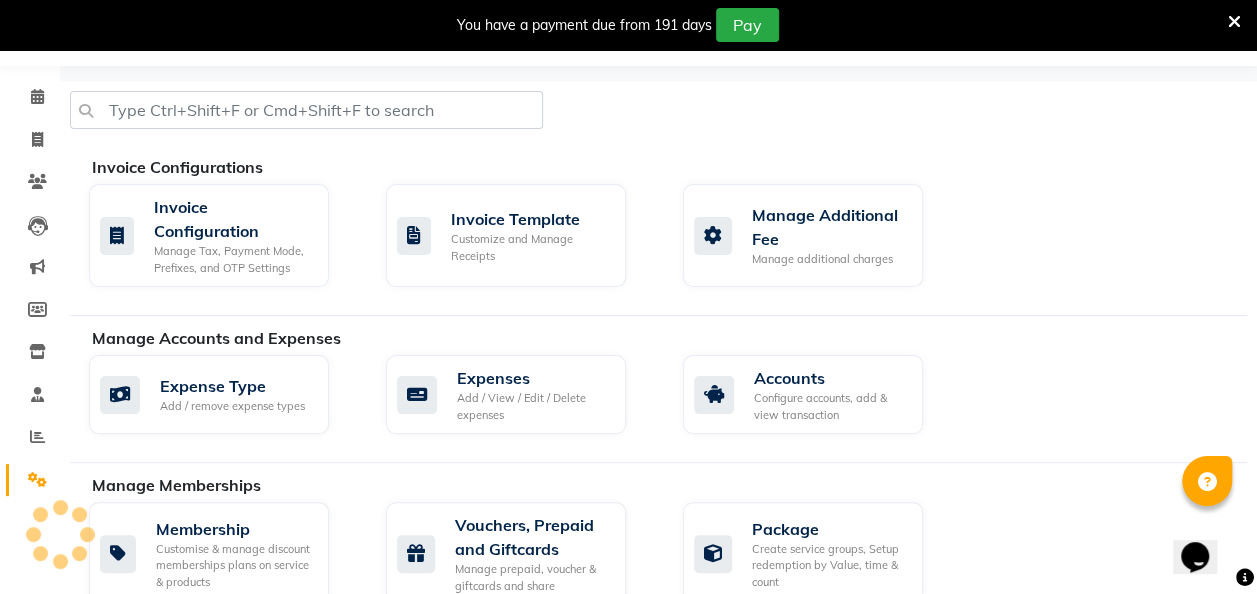 click 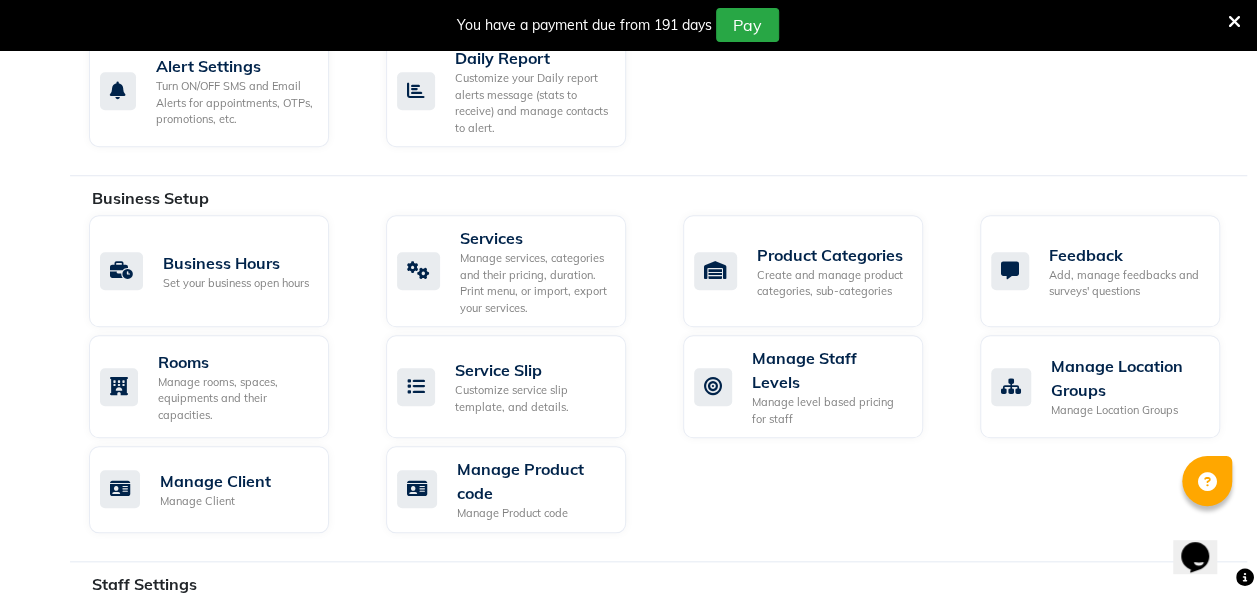 scroll, scrollTop: 1244, scrollLeft: 0, axis: vertical 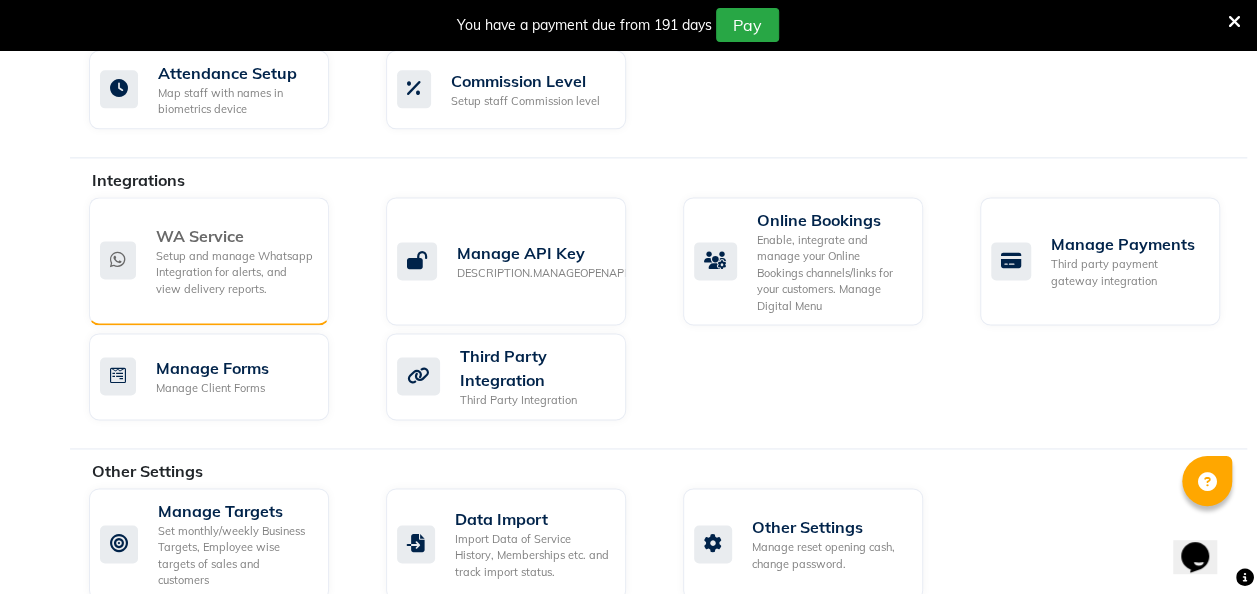 click on "Setup and manage Whatsapp Integration for alerts, and view delivery reports." 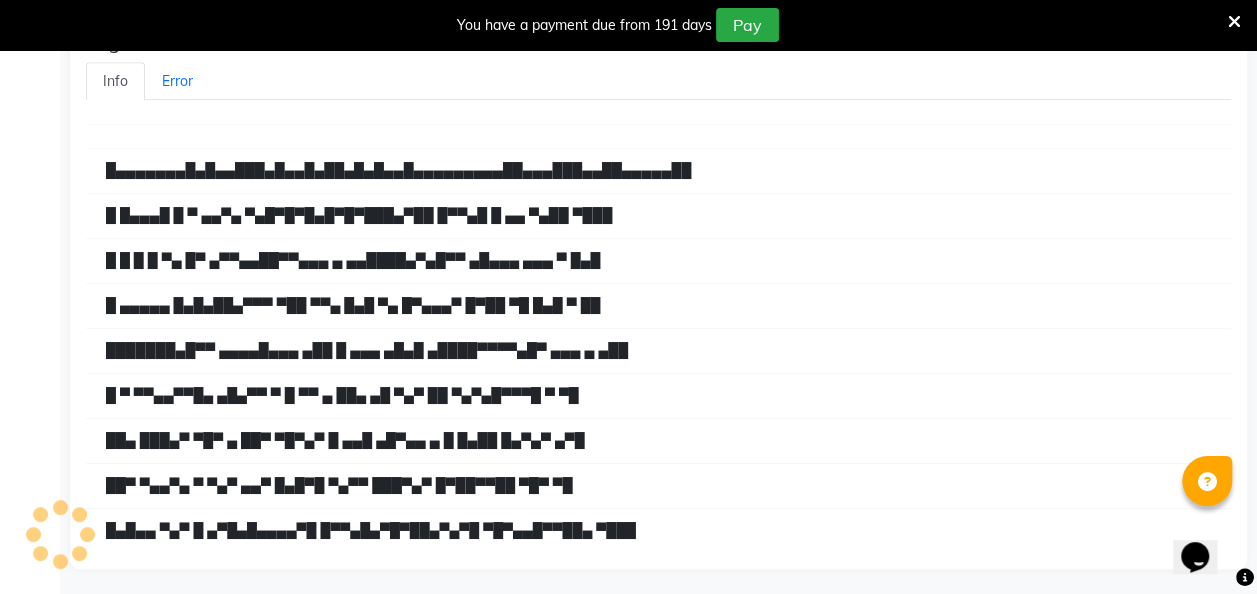 scroll, scrollTop: 0, scrollLeft: 0, axis: both 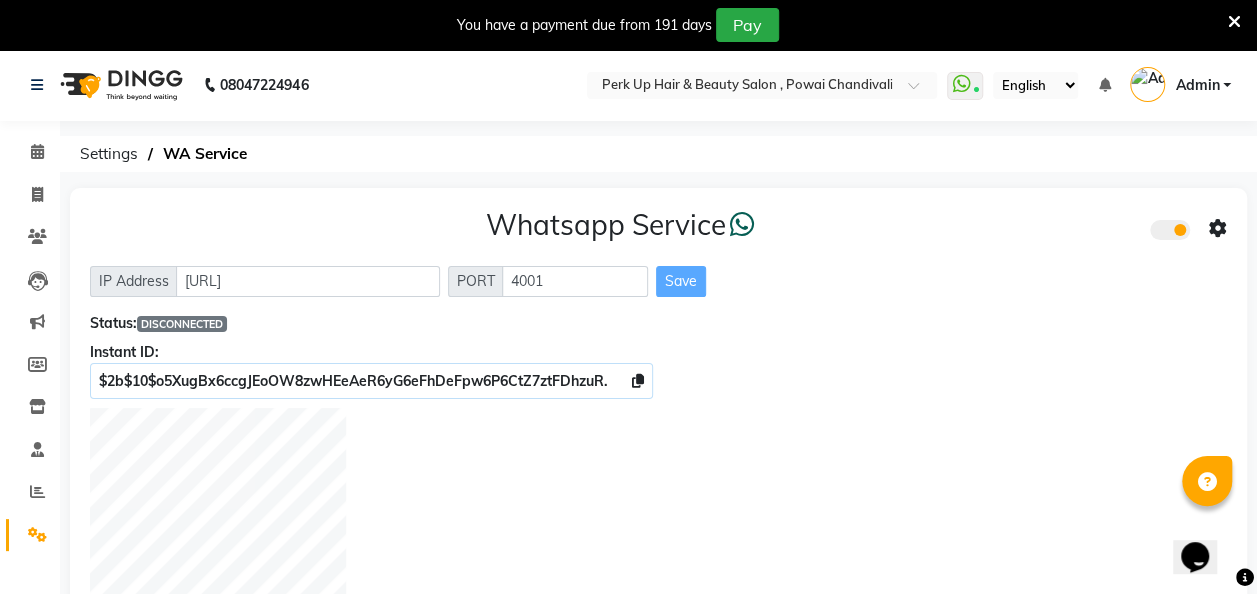 click 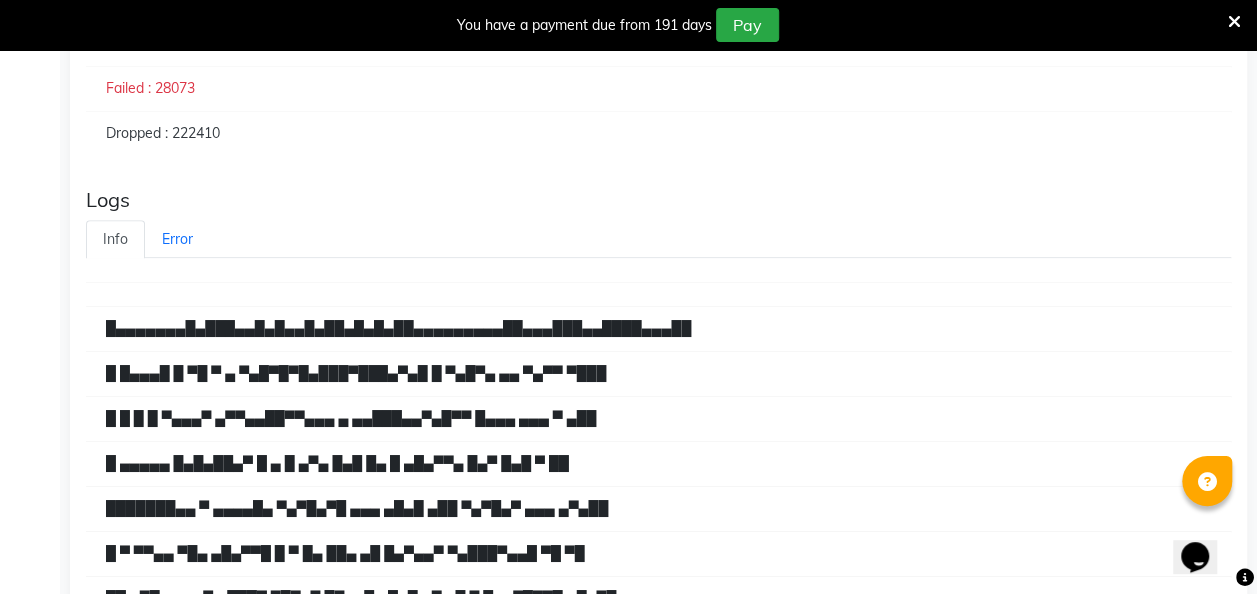 scroll, scrollTop: 993, scrollLeft: 0, axis: vertical 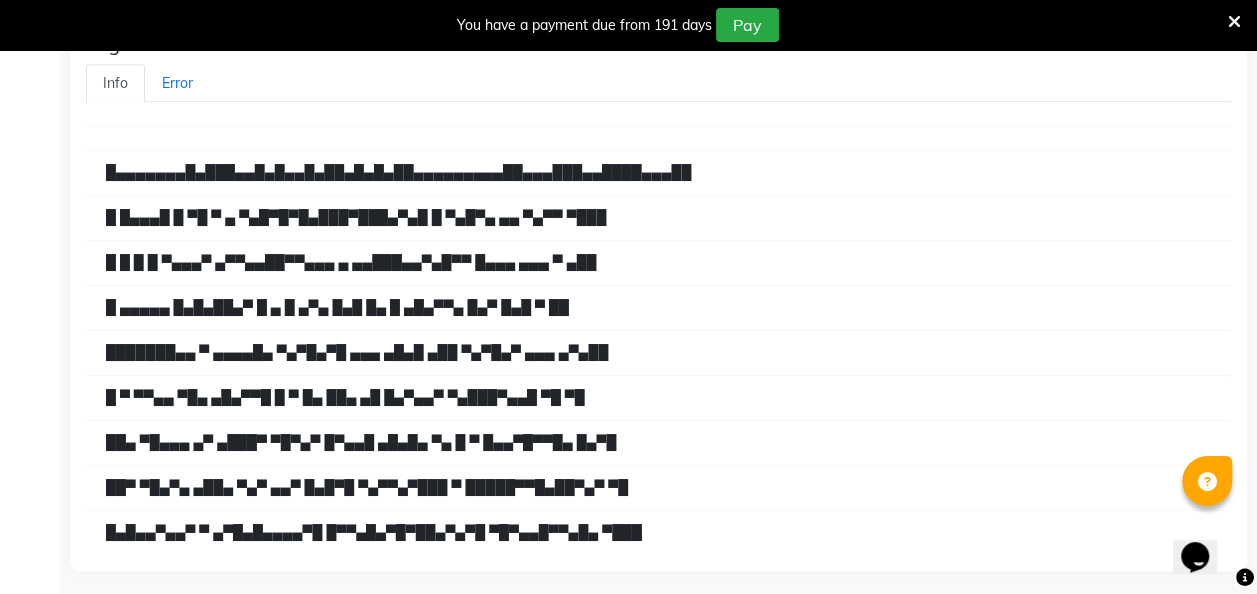 click on "██▀  ▀█▄▀▄ ▄██▄ ▀▄▀ ▄▄▀ █▄█▀█ ▀▄▀▀▄▀███ ▀ █████▀▀█▄██▀▄▀ ▀█" at bounding box center [658, 488] 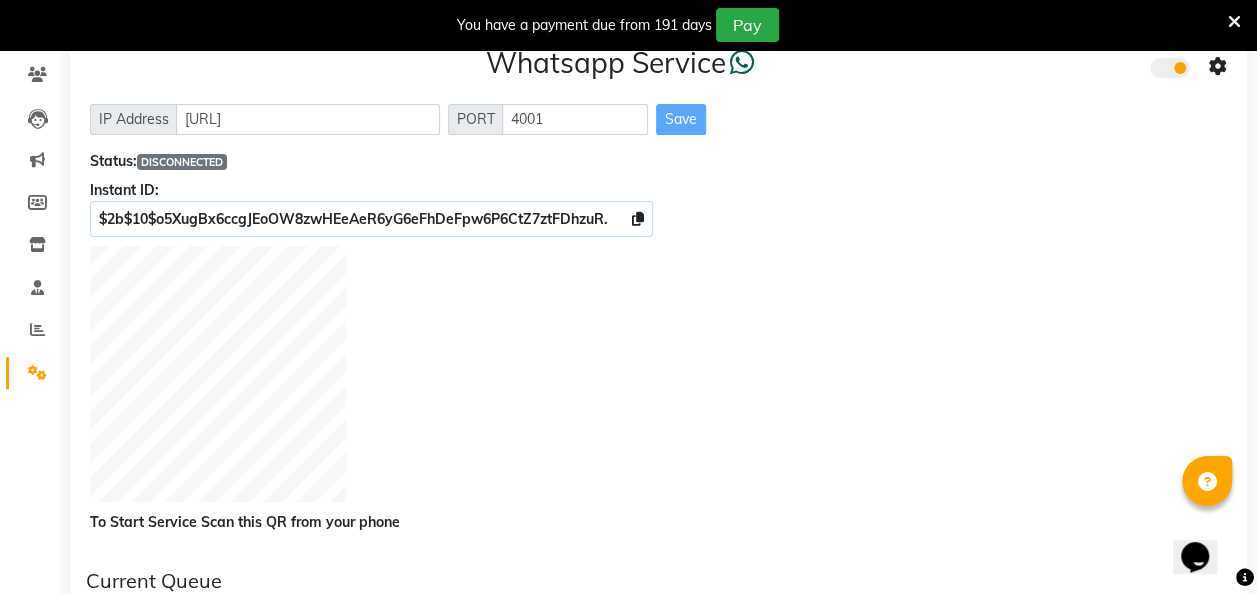 scroll, scrollTop: 138, scrollLeft: 0, axis: vertical 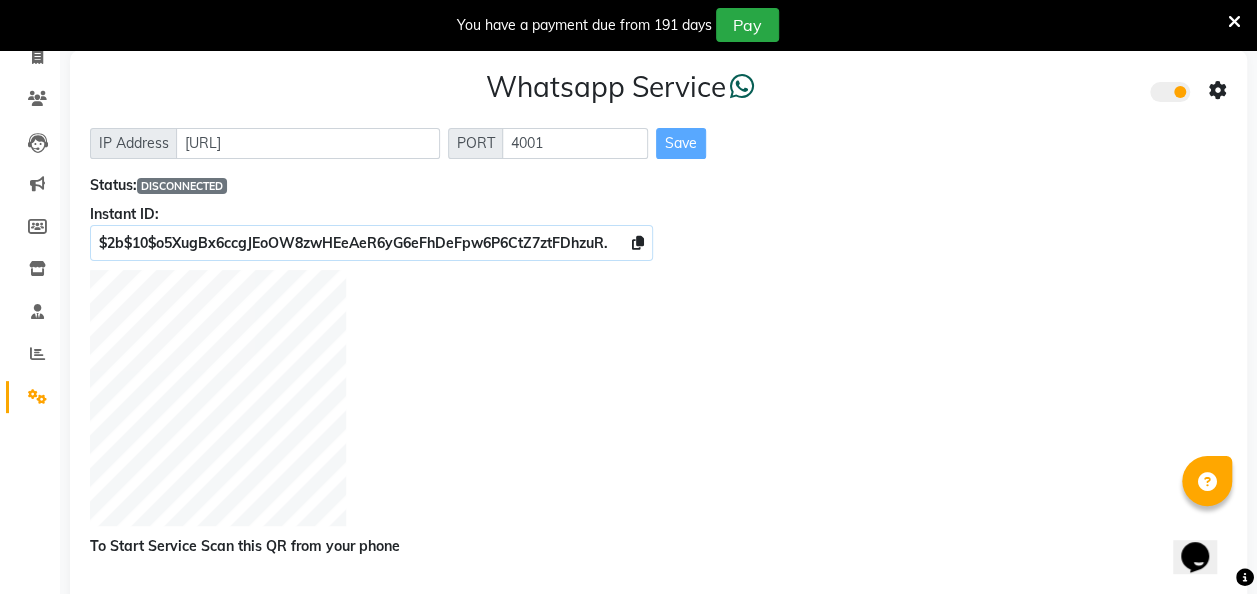 click on "Whatsapp Service  IP Address [URL] PORT 4001 Save Status:  DISCONNECTED Instant ID: $2b$10$o5XugBx6ccgJEoOW8zwHEeAeR6yG6eFhDeFpw6P6CtZ7ztFDhzuR. To Start Service Scan this QR from your phone" 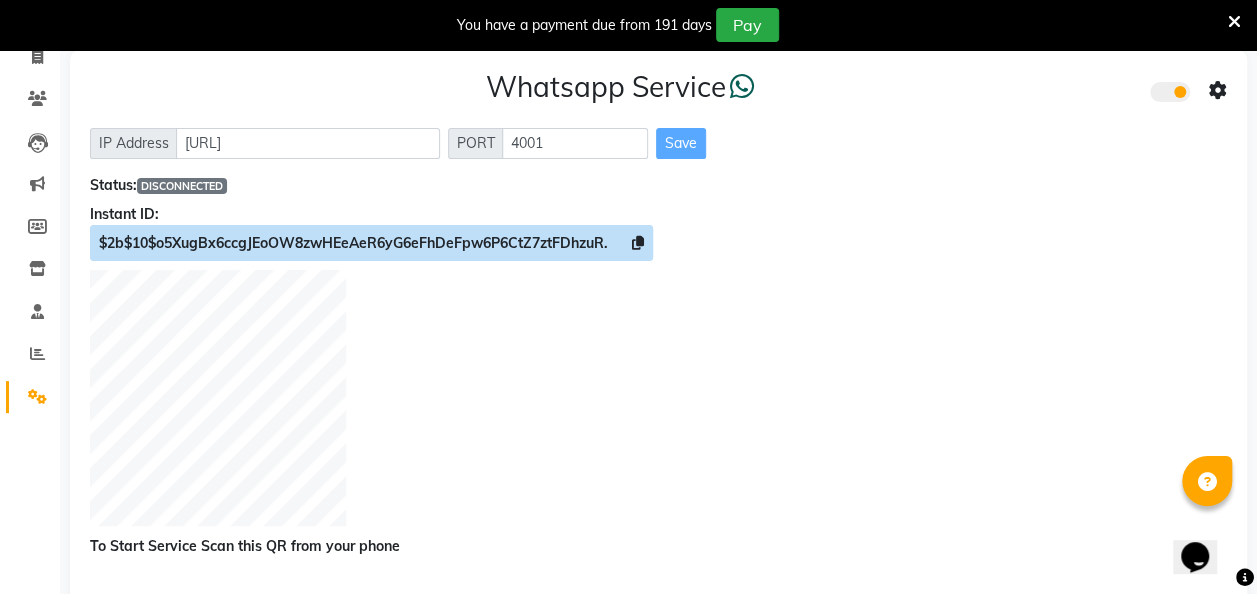 click 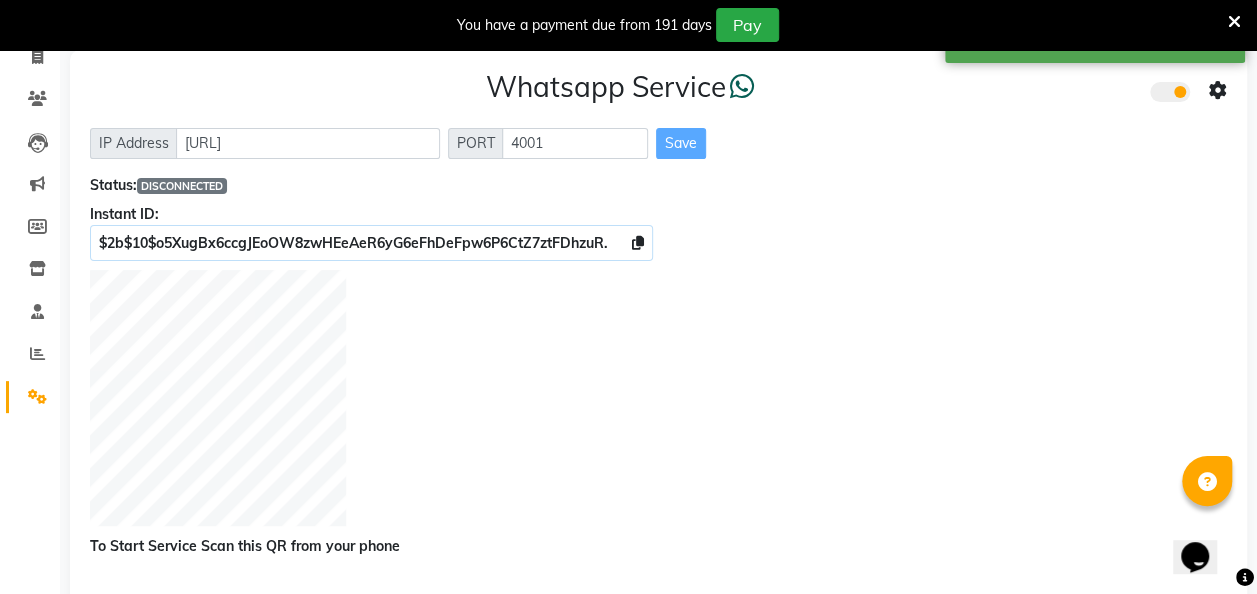 click on "To Start Service Scan this QR from your phone" 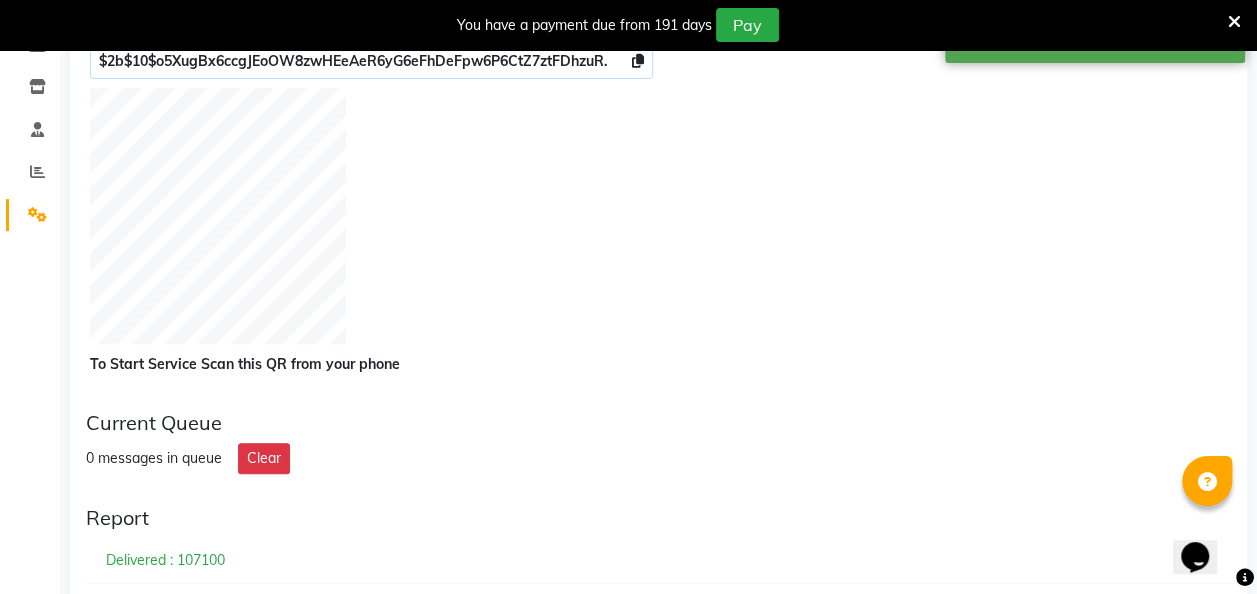 scroll, scrollTop: 993, scrollLeft: 0, axis: vertical 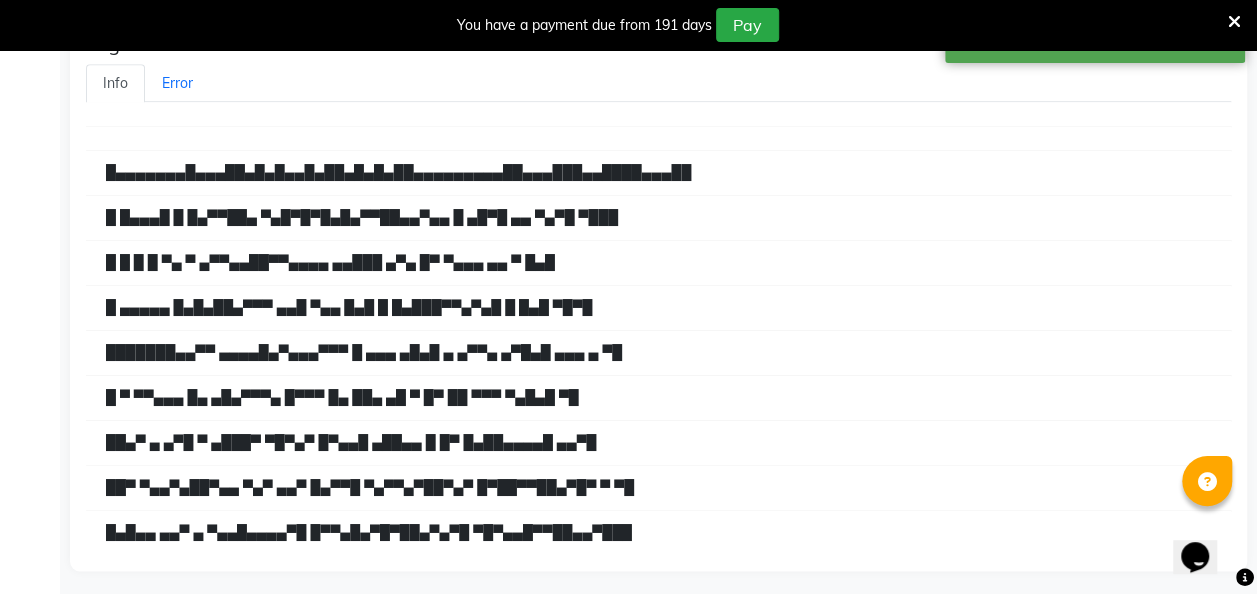 drag, startPoint x: 959, startPoint y: 481, endPoint x: 930, endPoint y: 611, distance: 133.19534 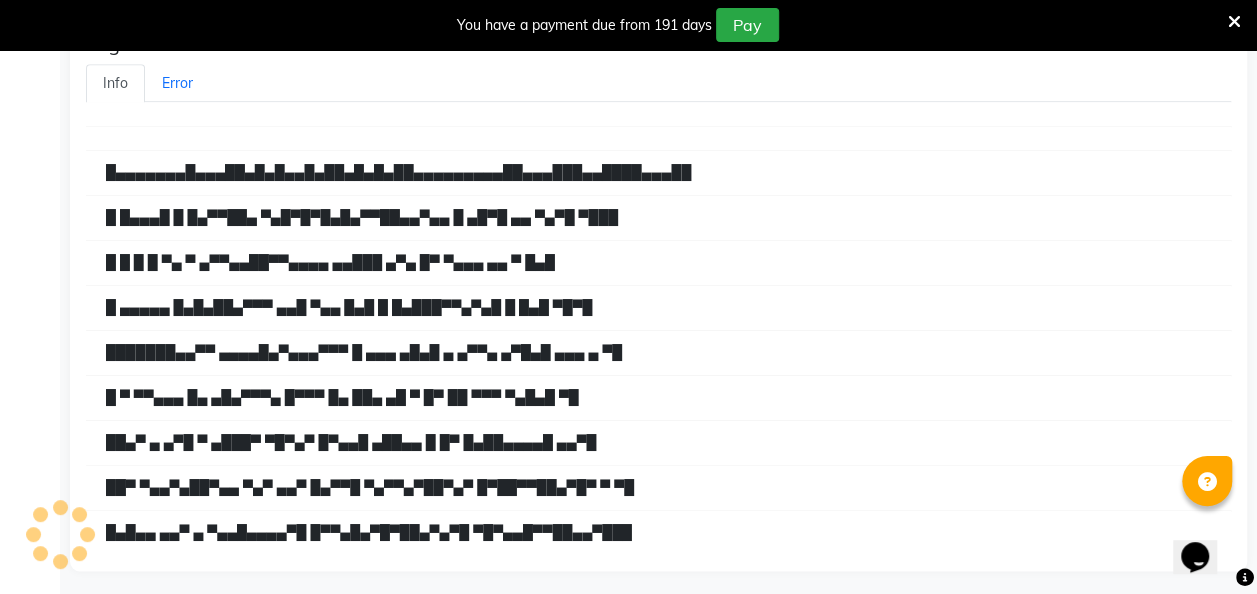 click on "█ █   █ █ ▀▄  ▀ ▄▀▀▄▄██▀▀▄▄▄▄  ▄▄███ ▄▀▄ █▀  ▀▄▄▄ ▄▄  ▀ █▄█" at bounding box center (658, 263) 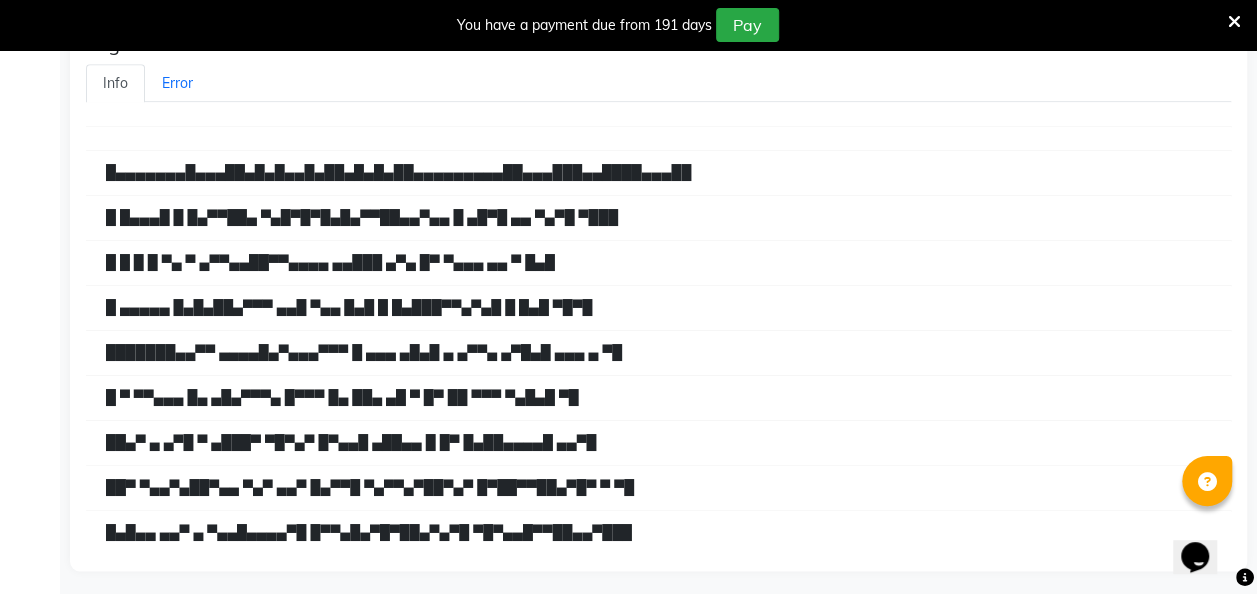scroll, scrollTop: 0, scrollLeft: 0, axis: both 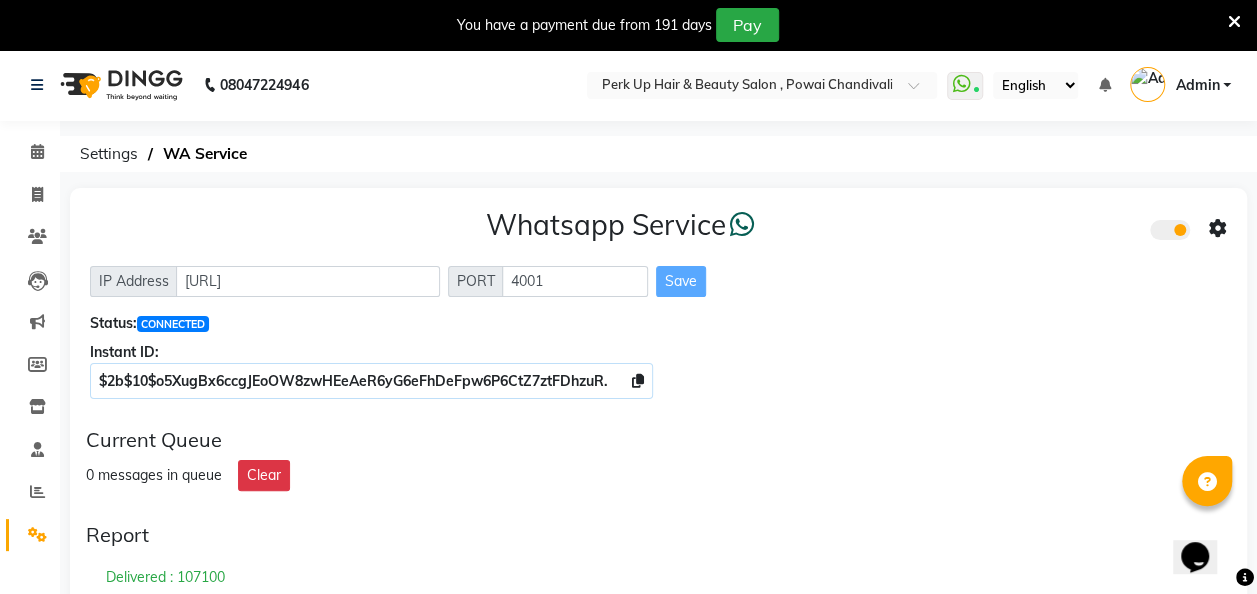click on "Whatsapp Service" 